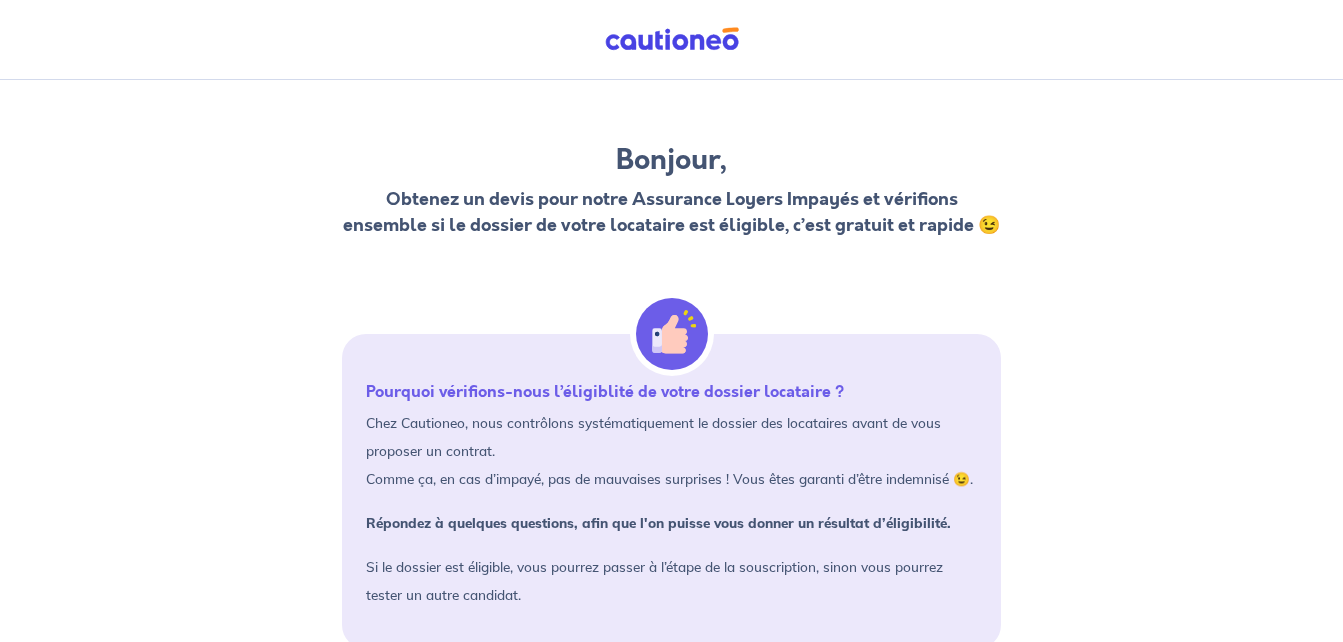 scroll, scrollTop: 177, scrollLeft: 0, axis: vertical 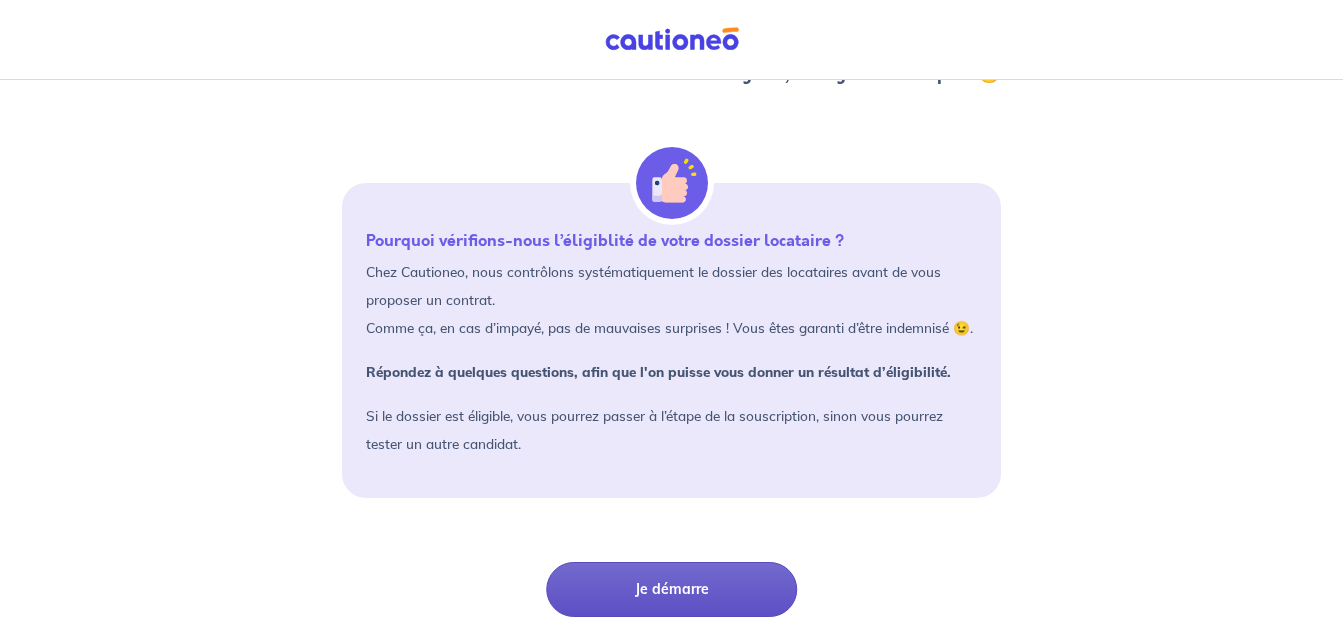 click on "Je démarre" at bounding box center [671, 589] 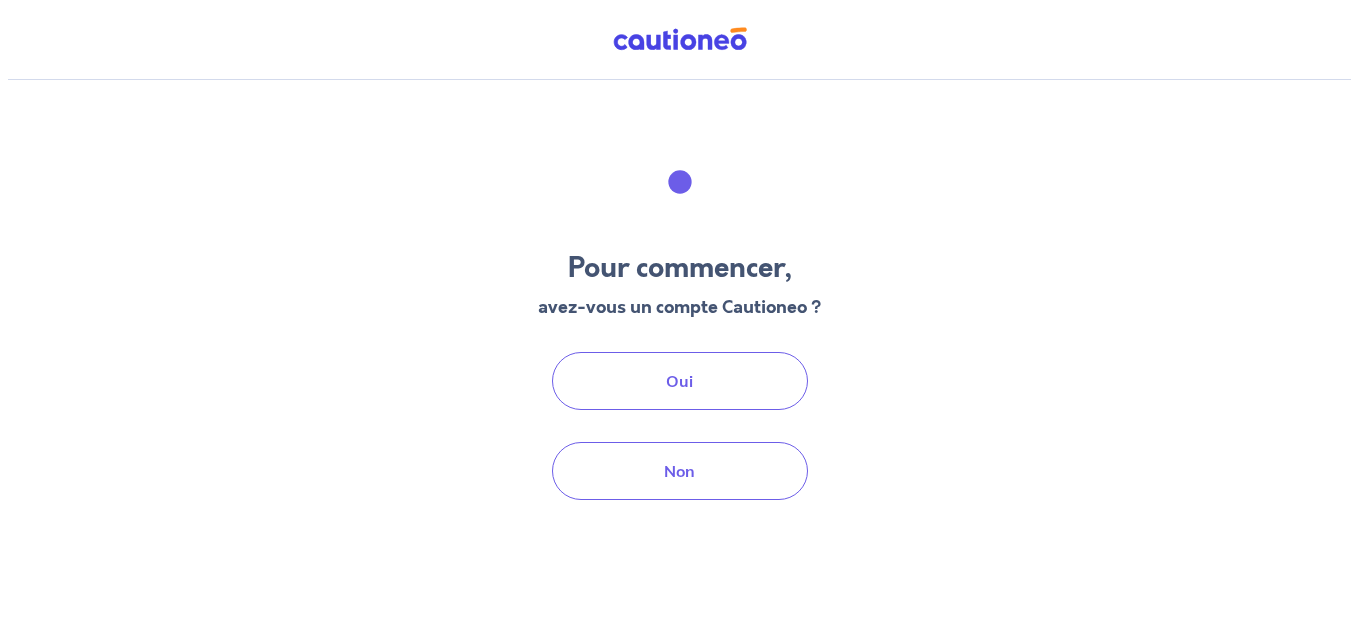 scroll, scrollTop: 0, scrollLeft: 0, axis: both 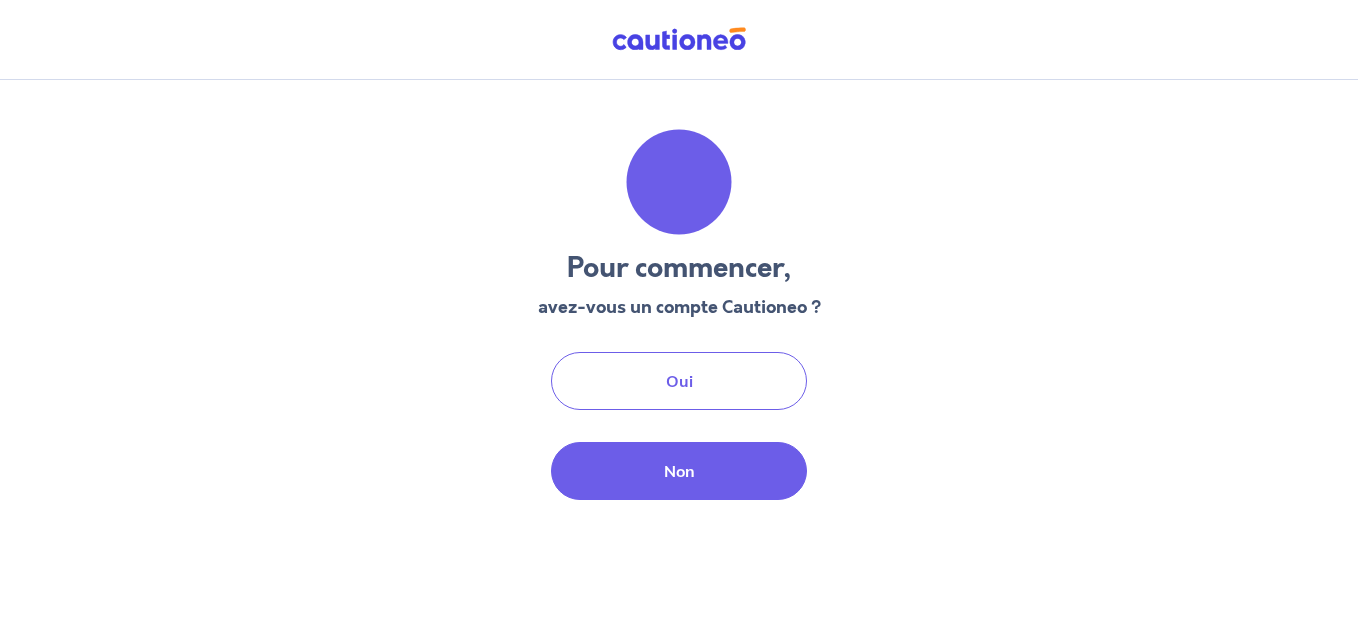 click on "Non" at bounding box center (679, 471) 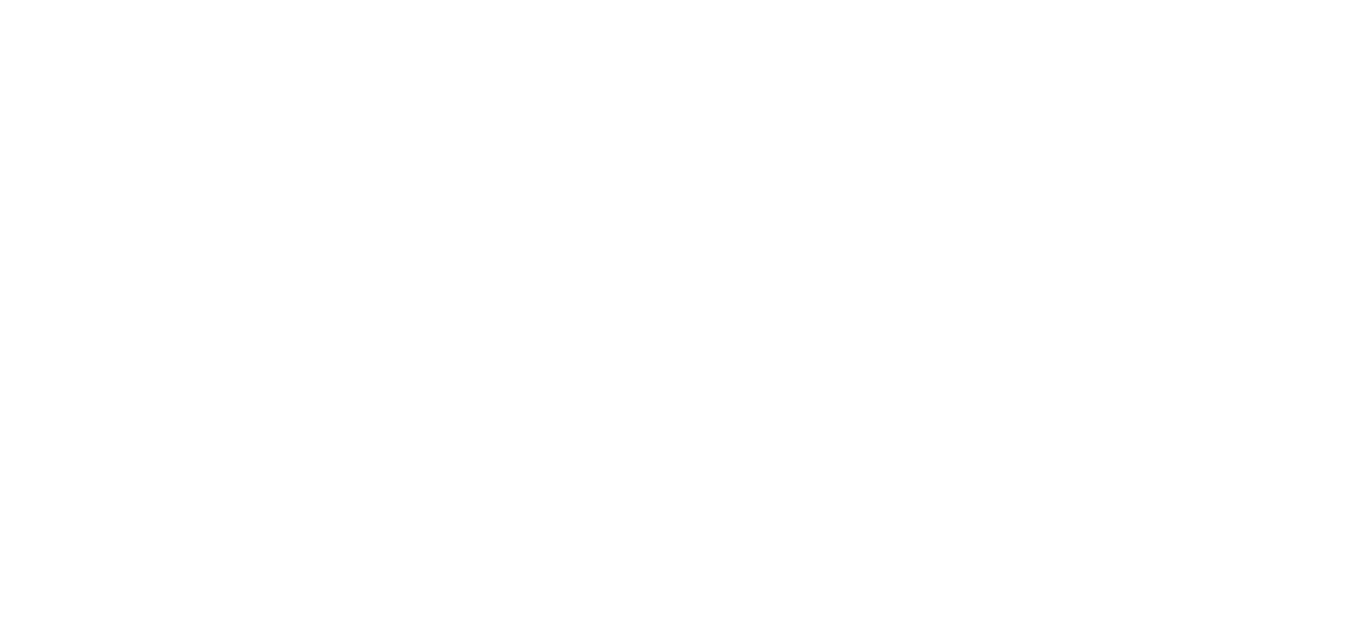 scroll, scrollTop: 0, scrollLeft: 0, axis: both 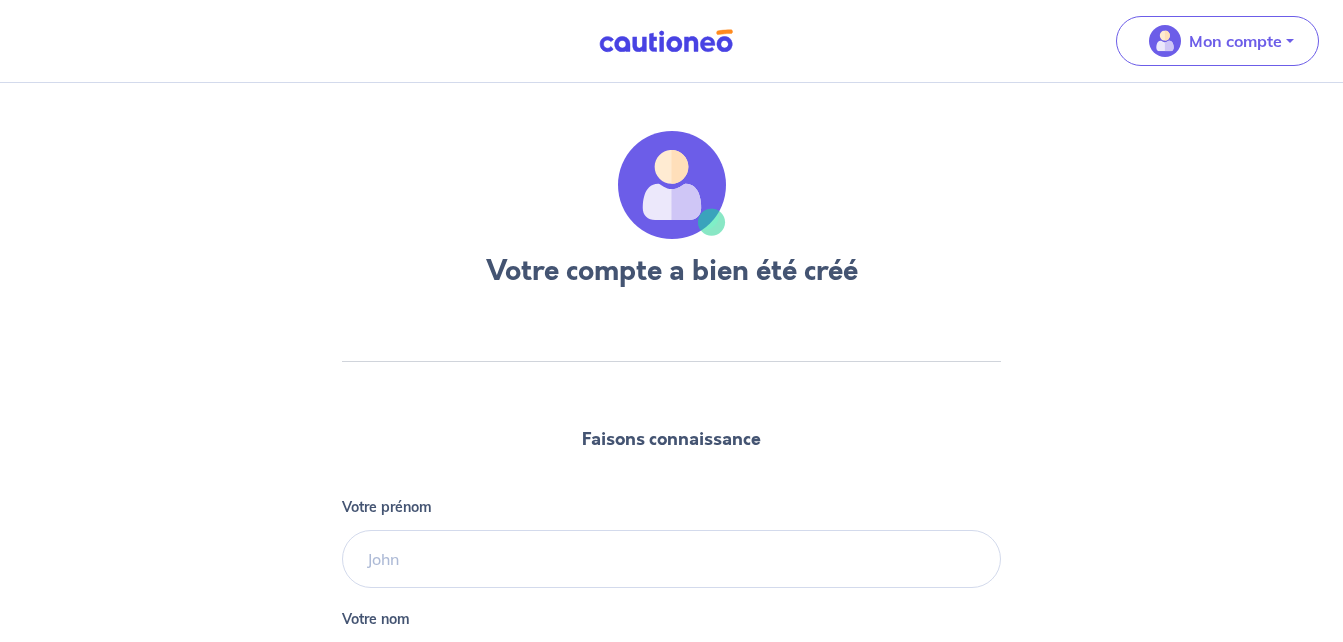 click on "Votre prénom" at bounding box center [672, 544] 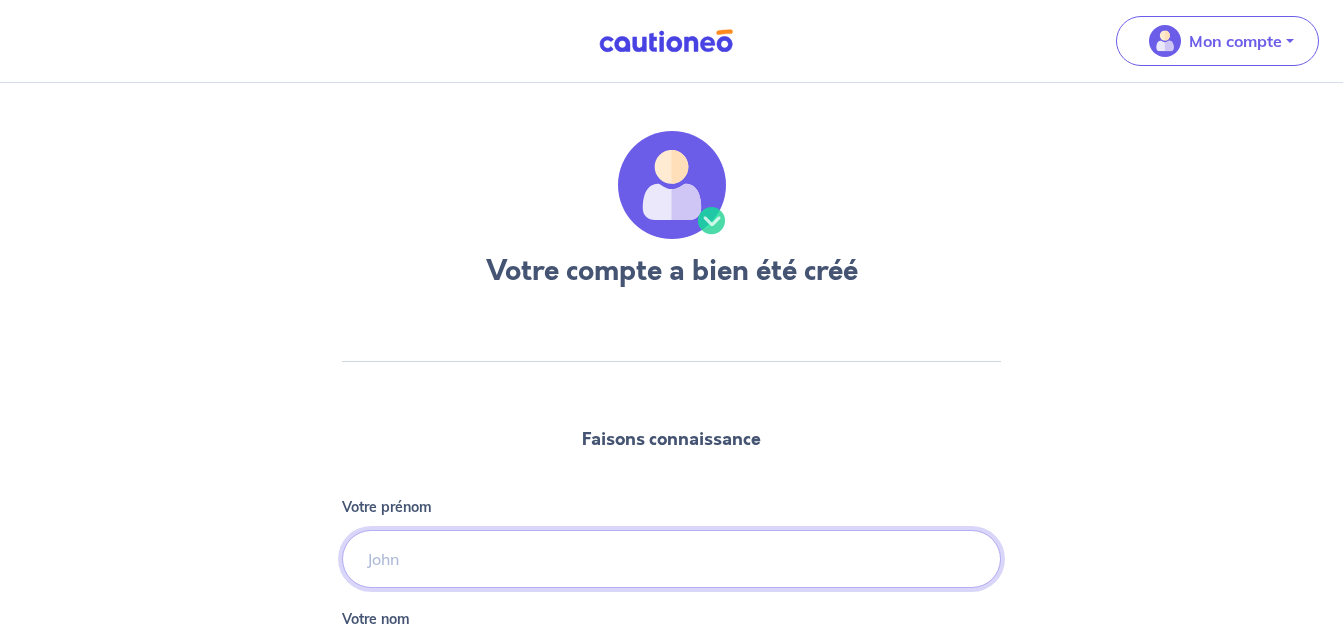 click on "Votre prénom" at bounding box center (672, 559) 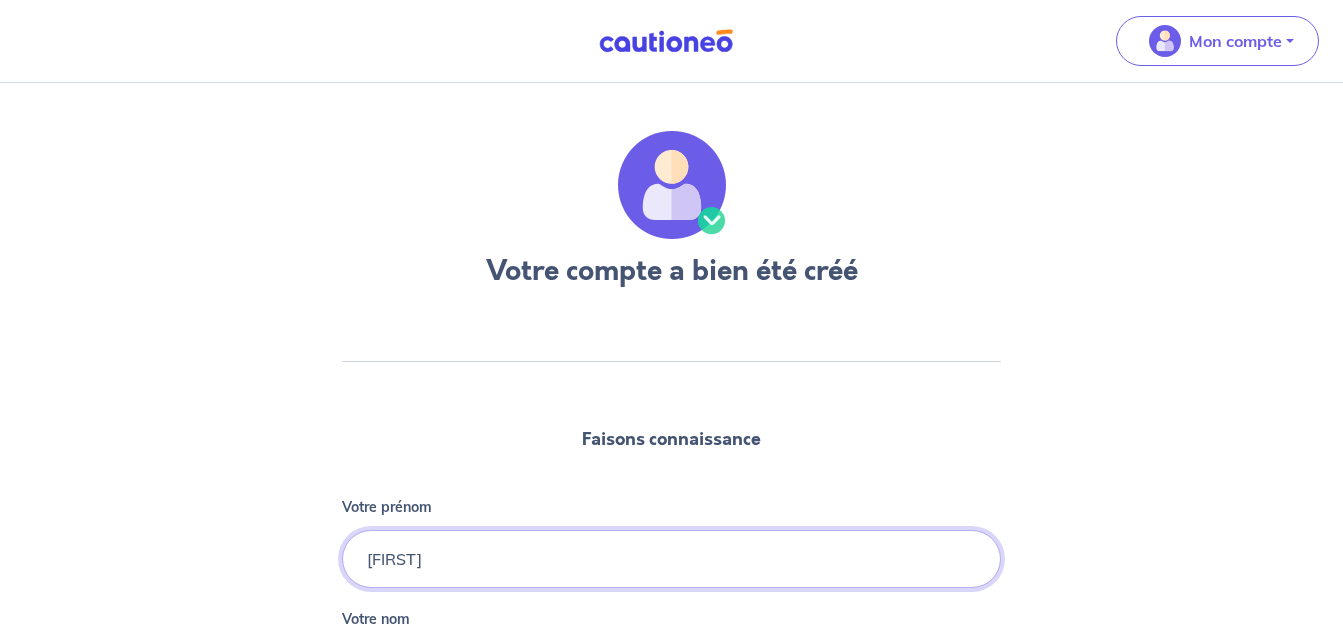 type on "[FIRST]" 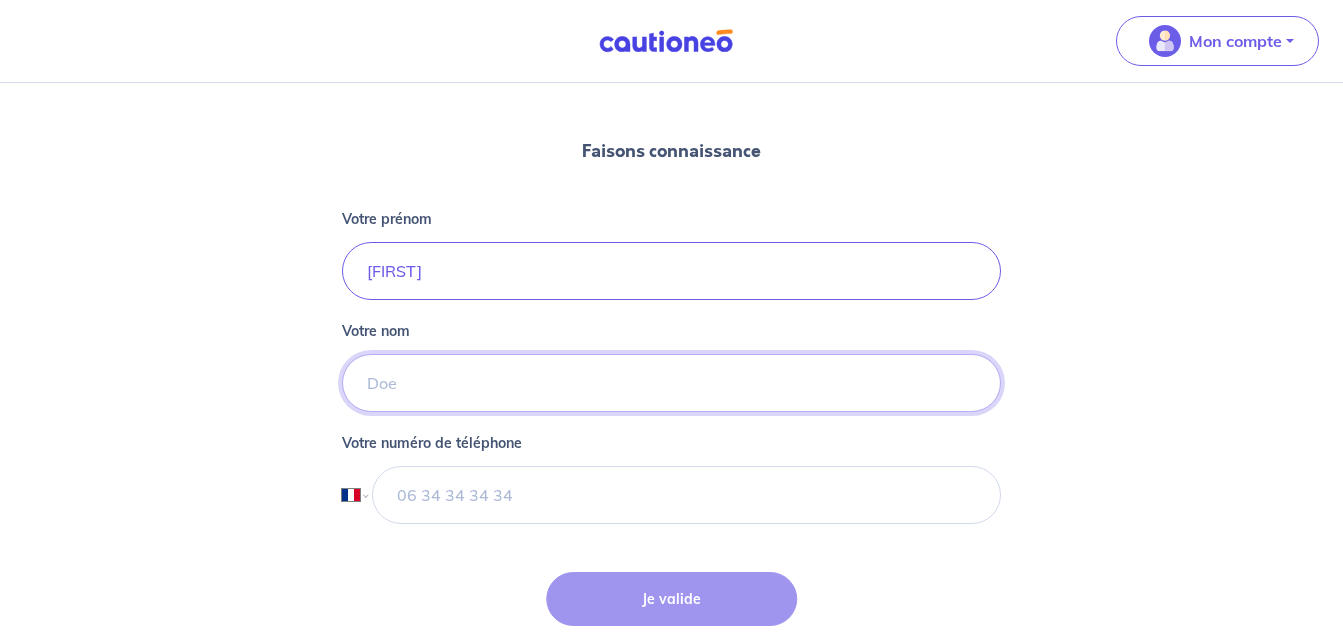 scroll, scrollTop: 298, scrollLeft: 0, axis: vertical 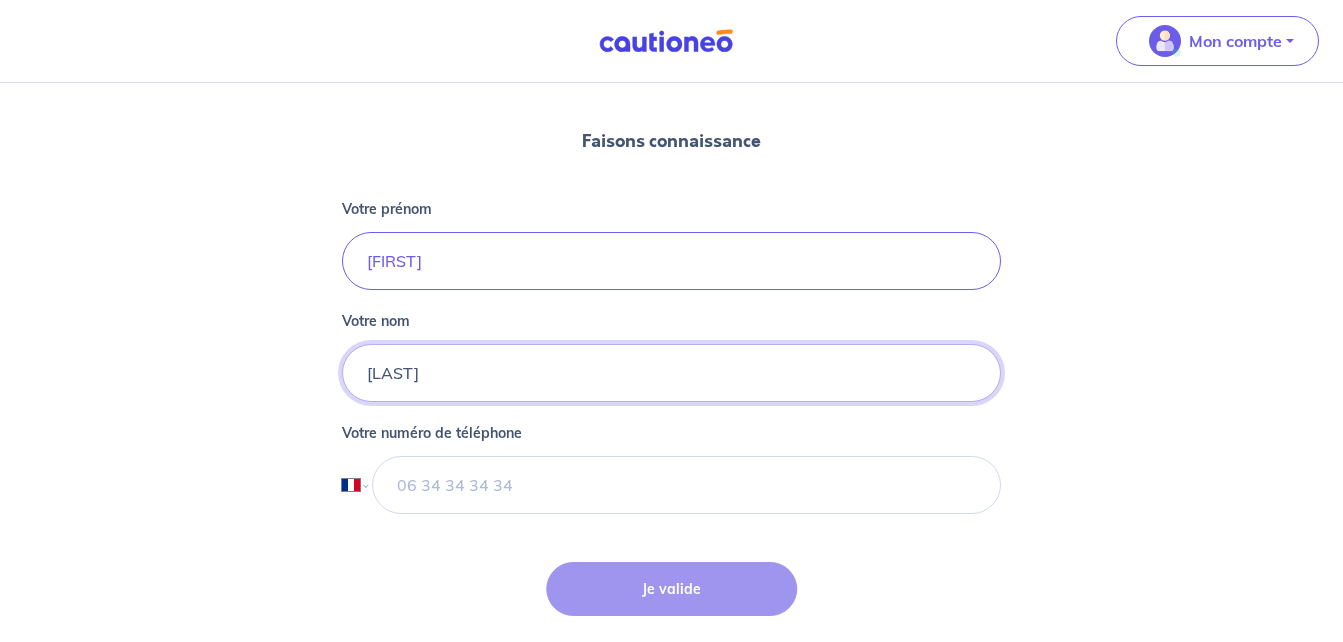 type on "[LAST]" 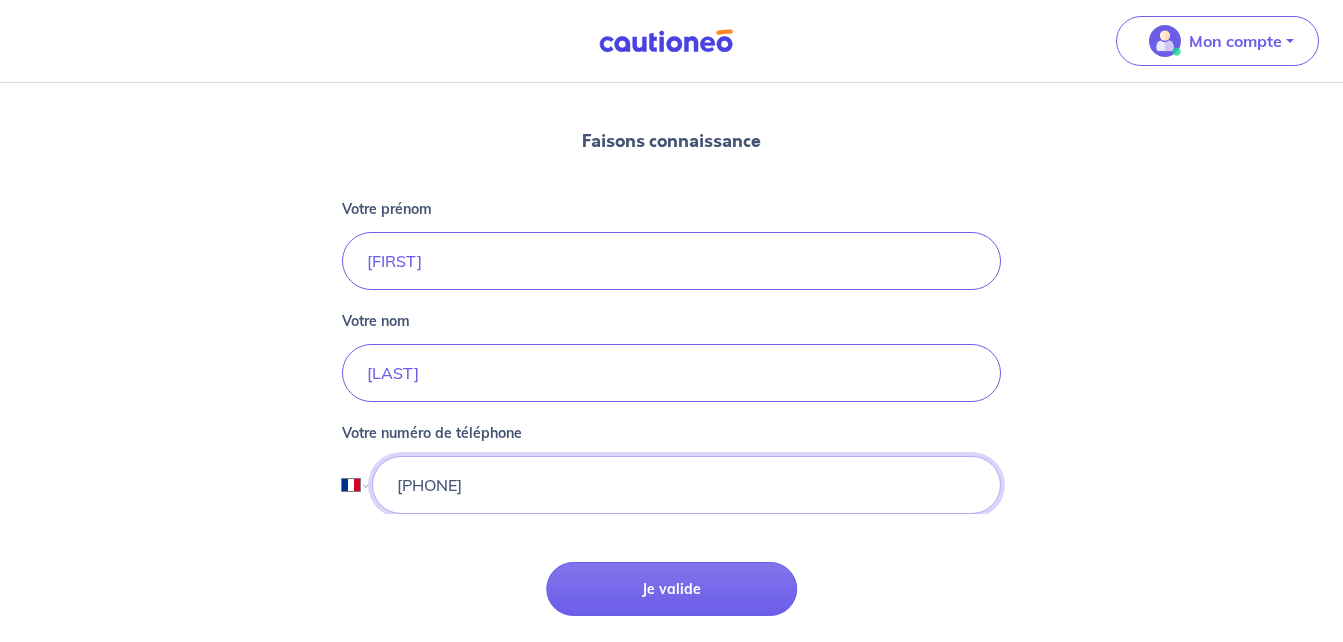 type on "[PHONE]" 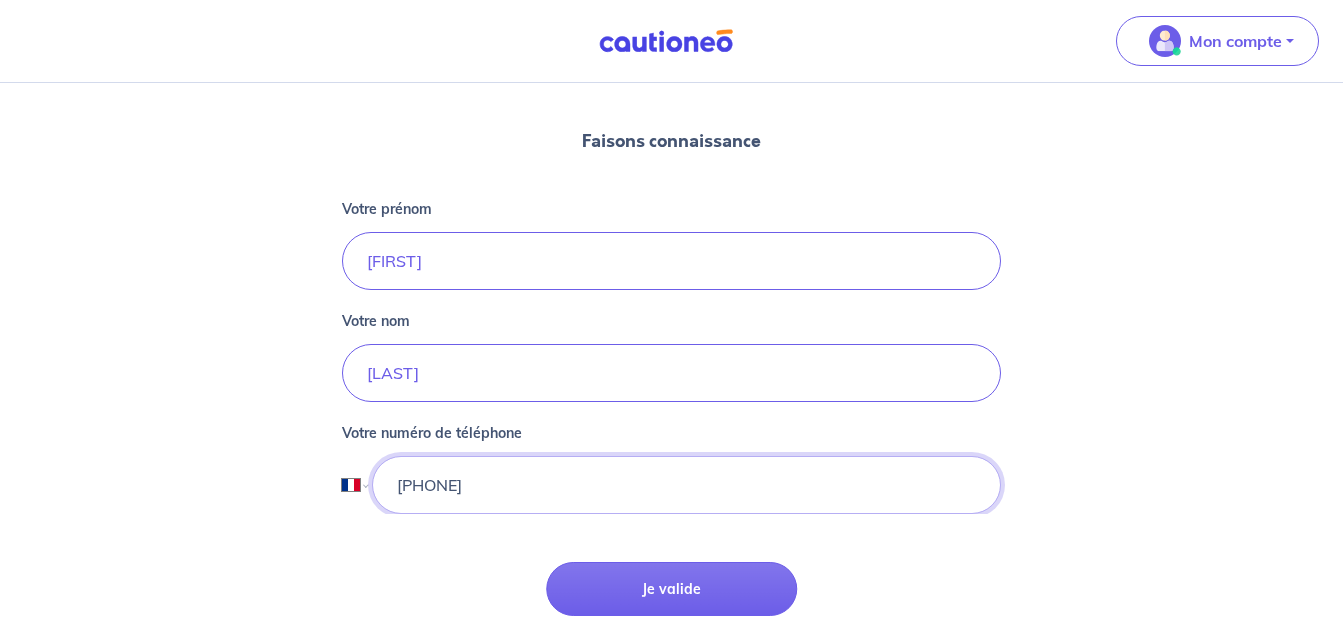 click on "Je valide" at bounding box center [671, 589] 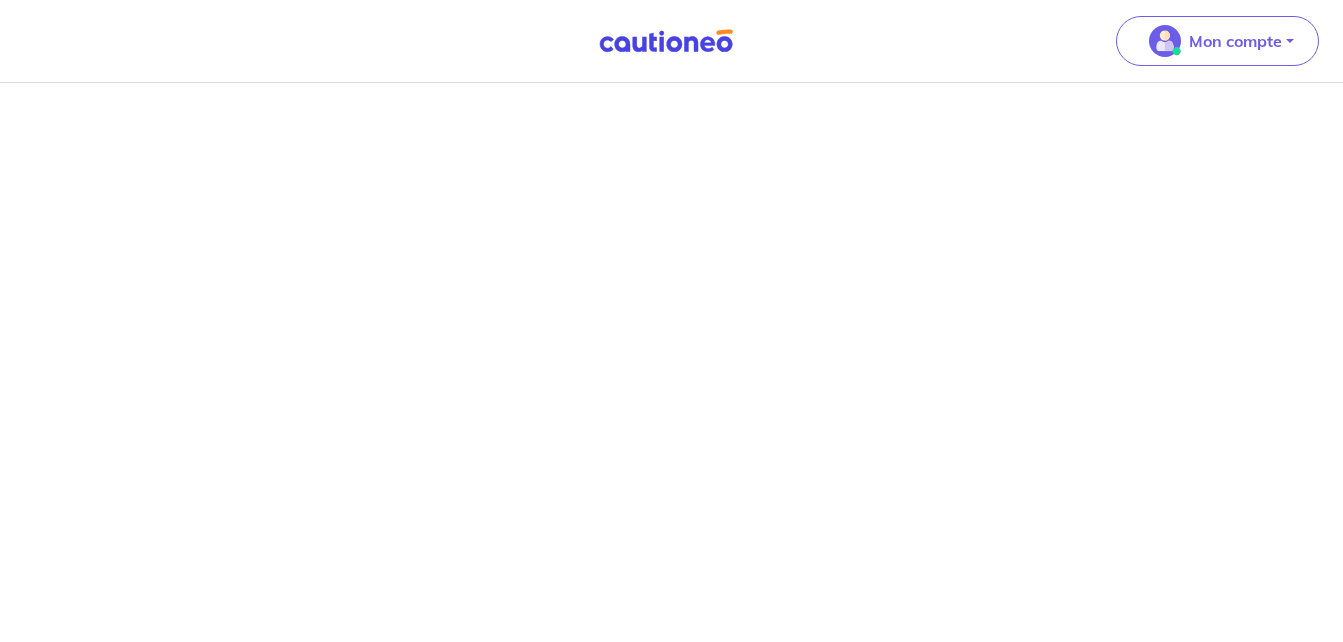 scroll, scrollTop: 0, scrollLeft: 0, axis: both 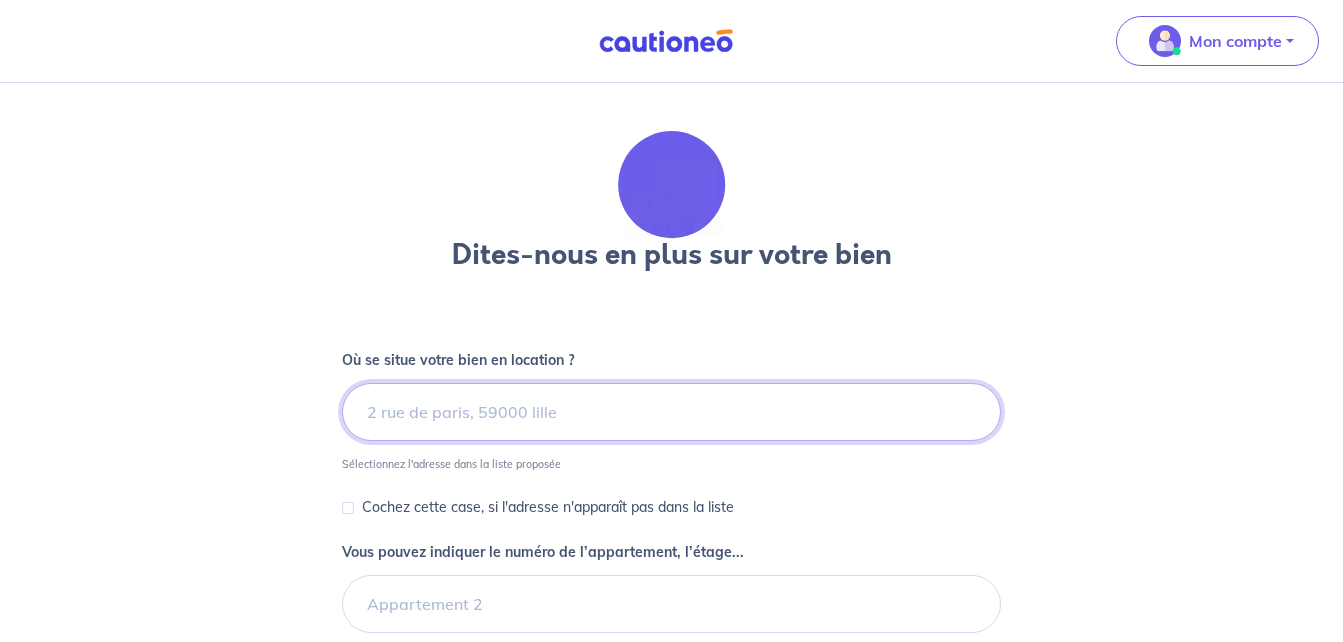 click at bounding box center (672, 412) 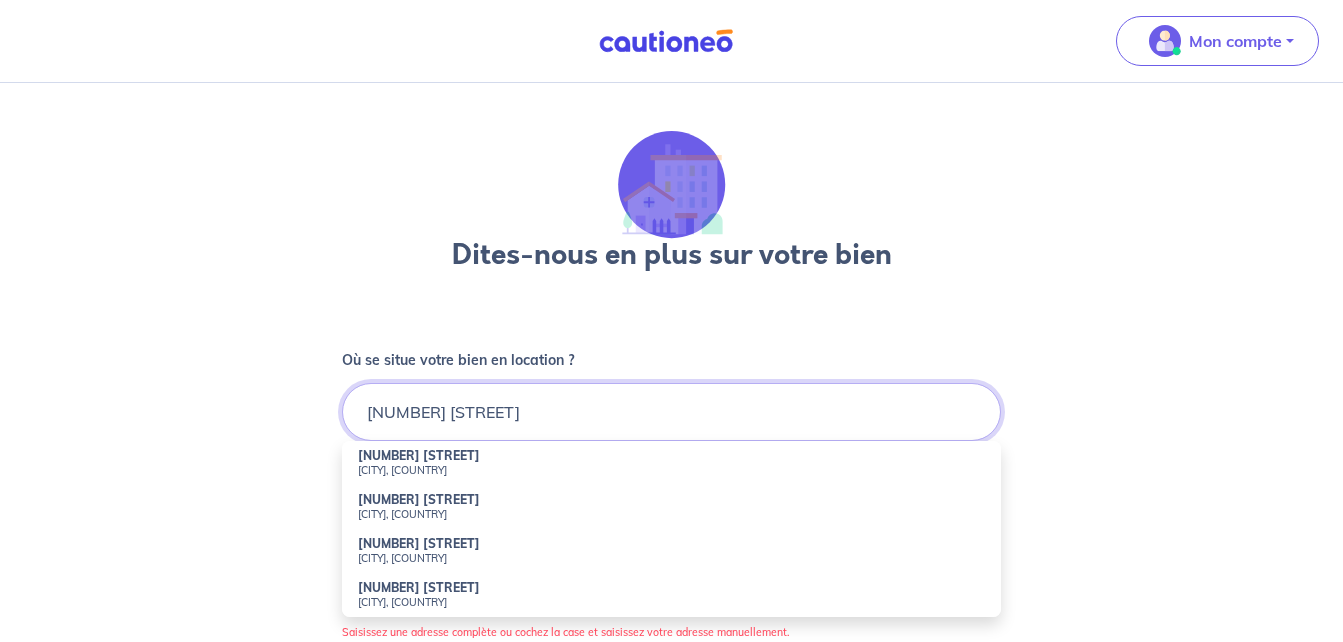 type on "[NUMBER] [STREET]" 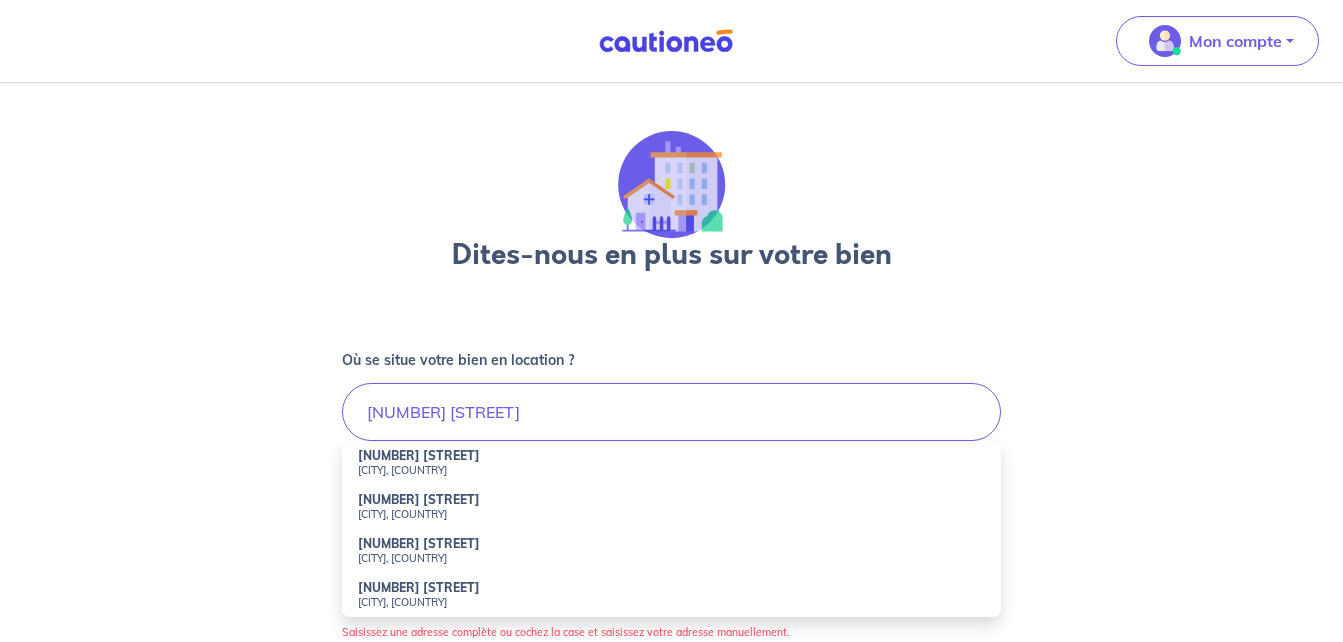click on "[CITY], [COUNTRY]" at bounding box center [672, 470] 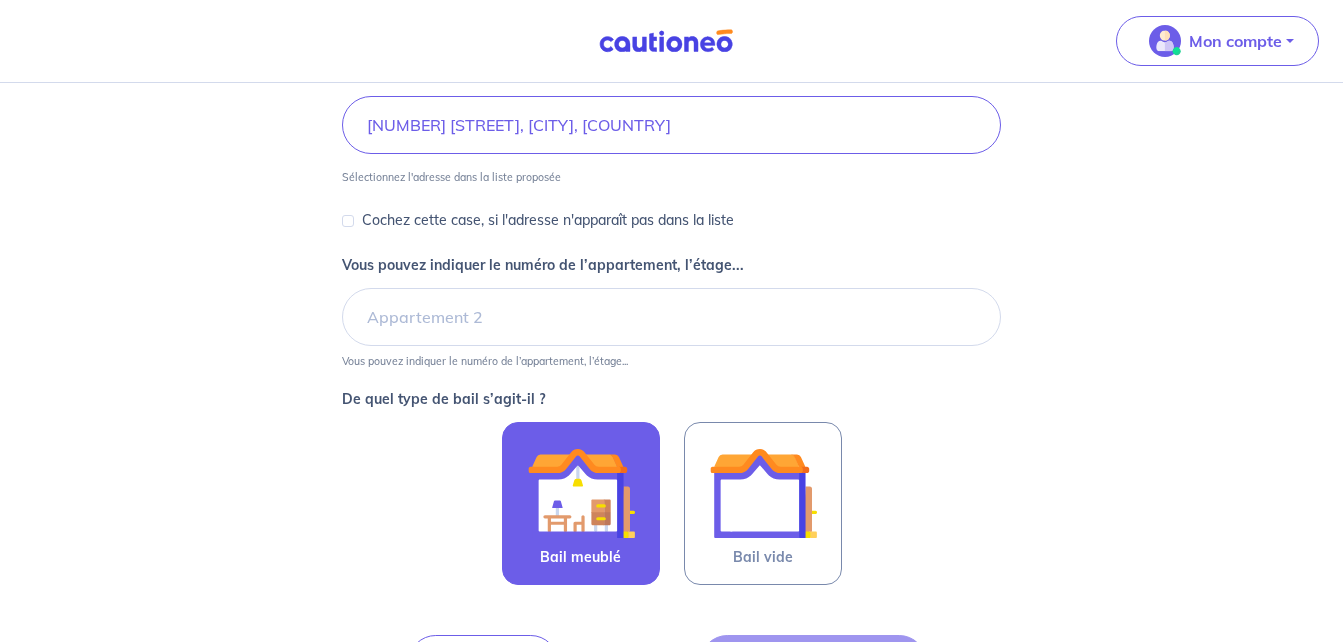 scroll, scrollTop: 300, scrollLeft: 0, axis: vertical 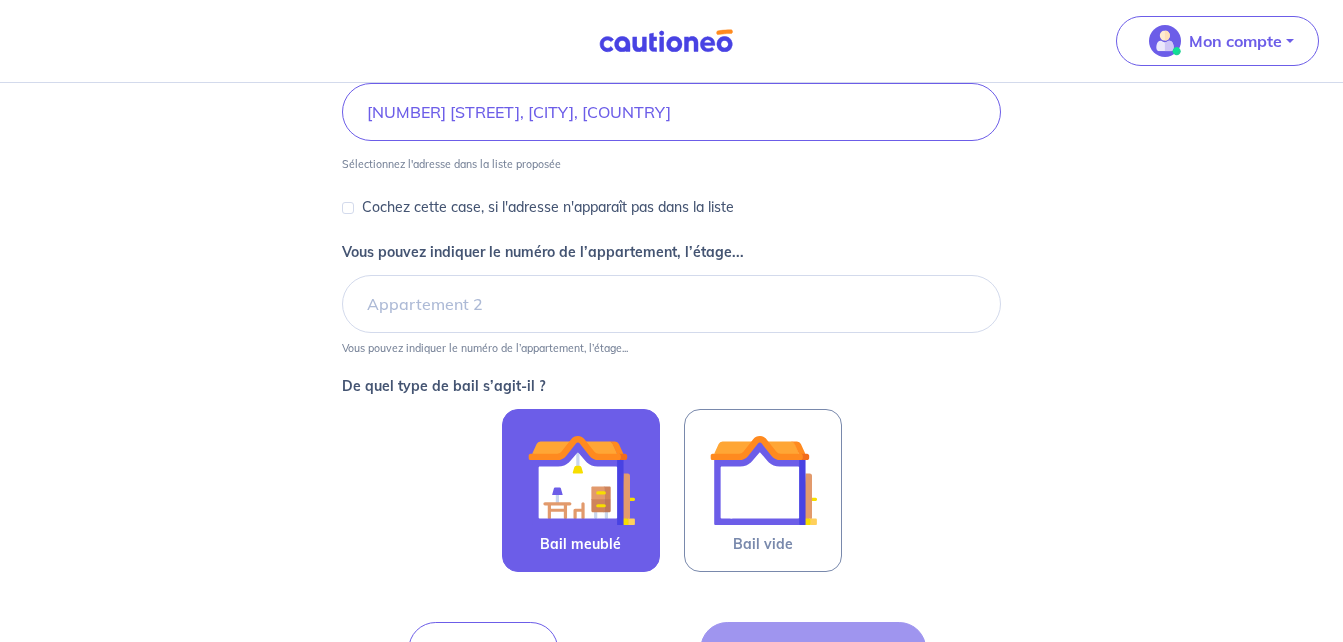 click at bounding box center [581, 480] 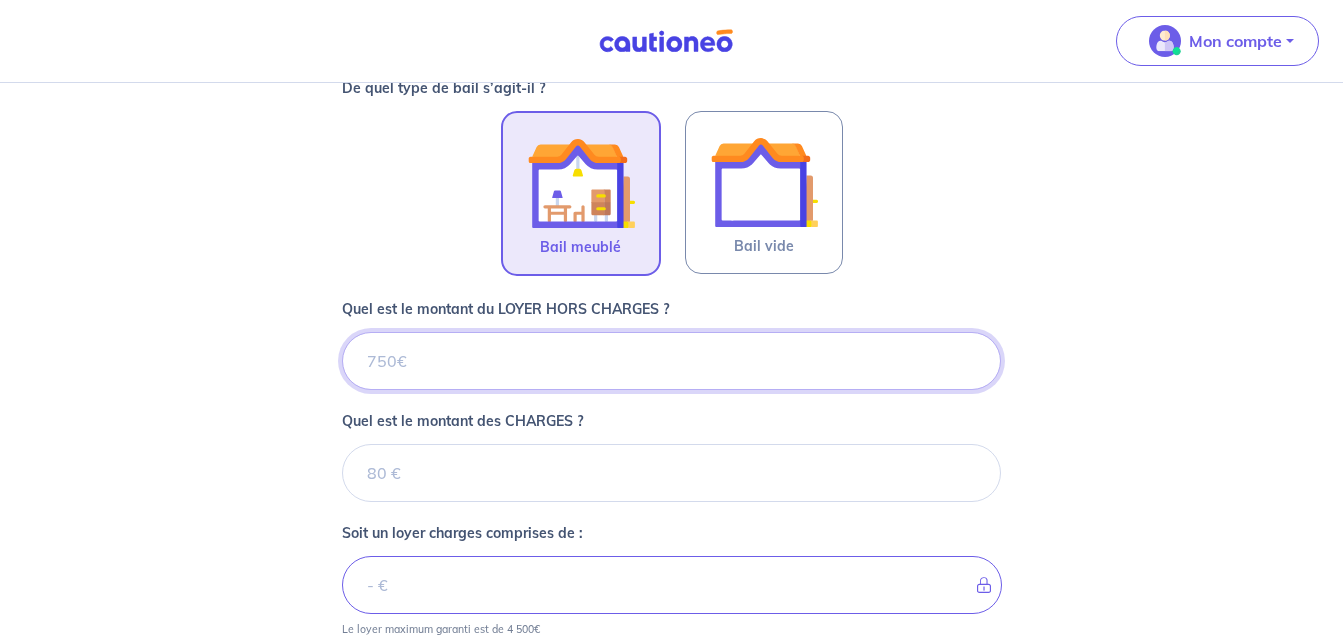 scroll, scrollTop: 638, scrollLeft: 0, axis: vertical 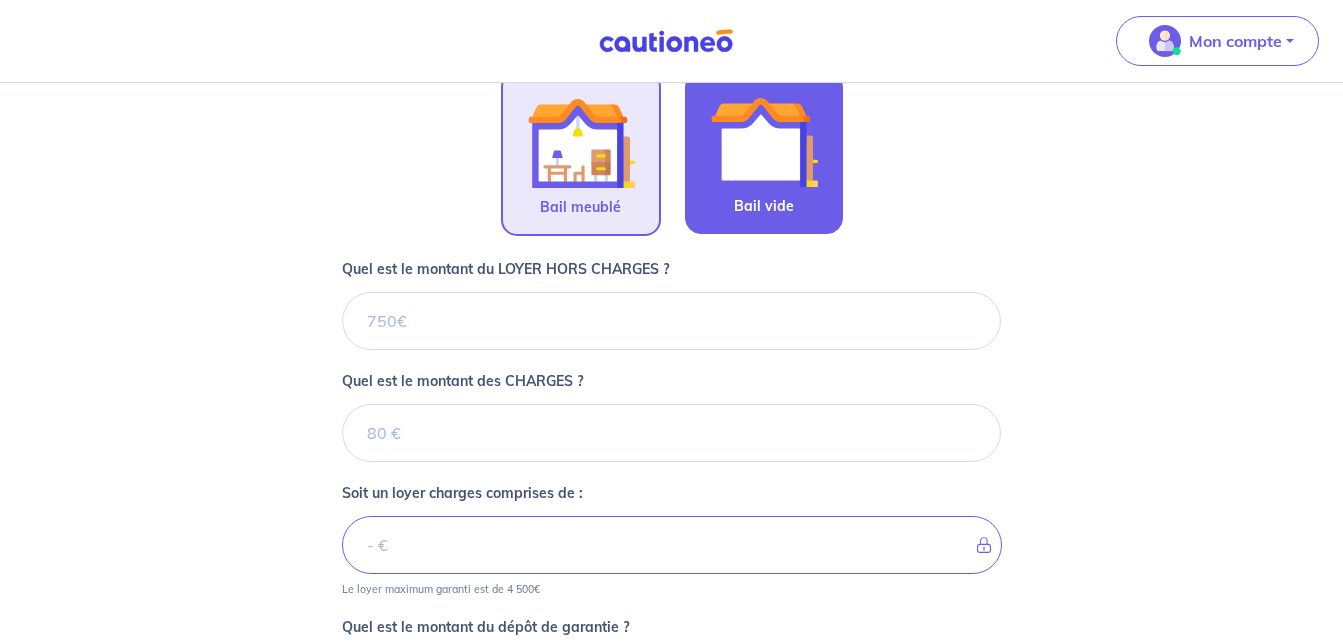 click at bounding box center [764, 142] 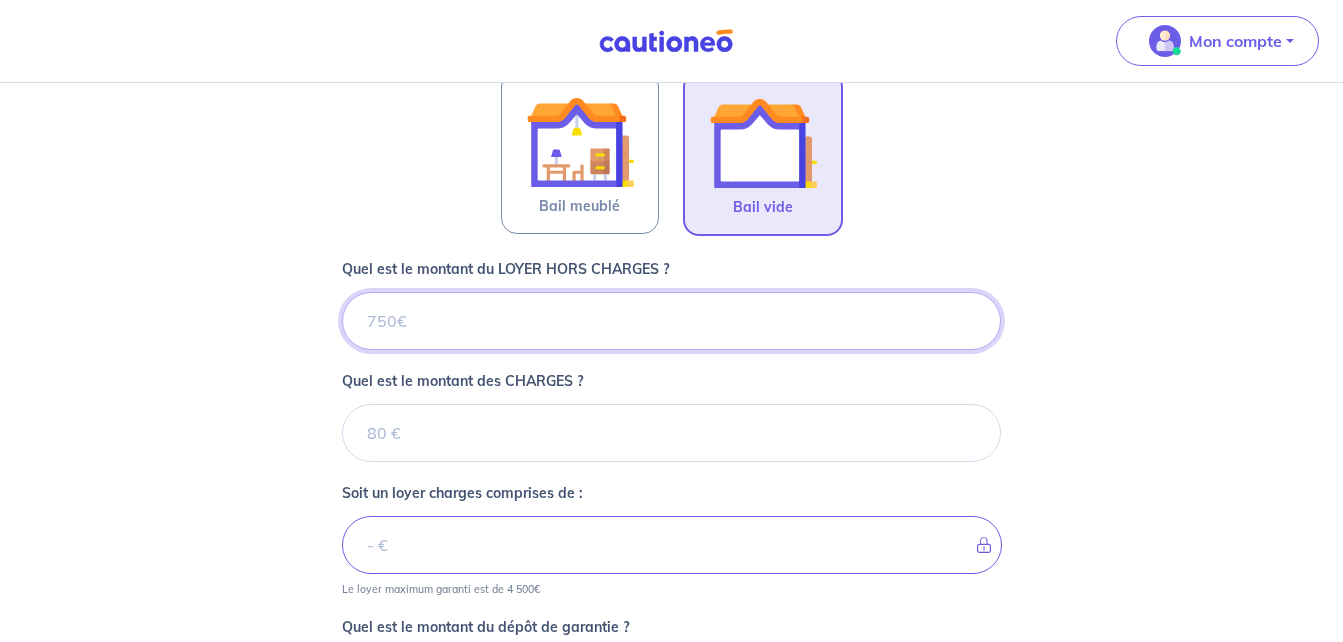 click on "Quel est le montant du LOYER HORS CHARGES ?" at bounding box center (672, 321) 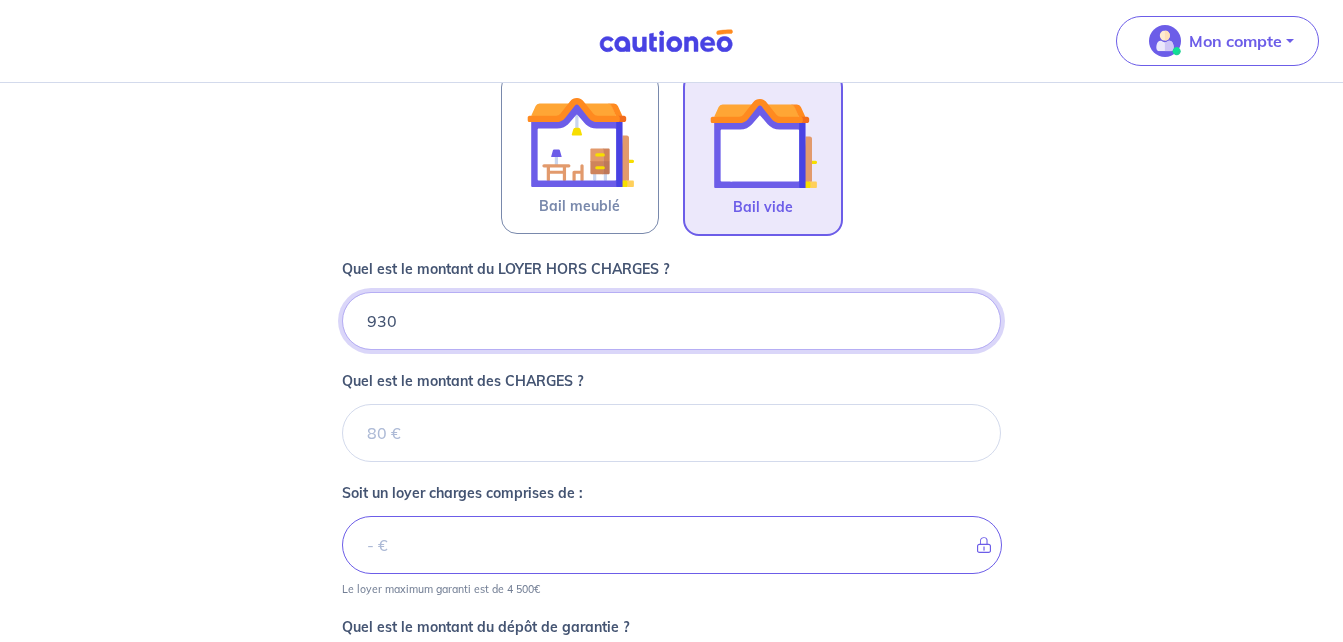 type on "930" 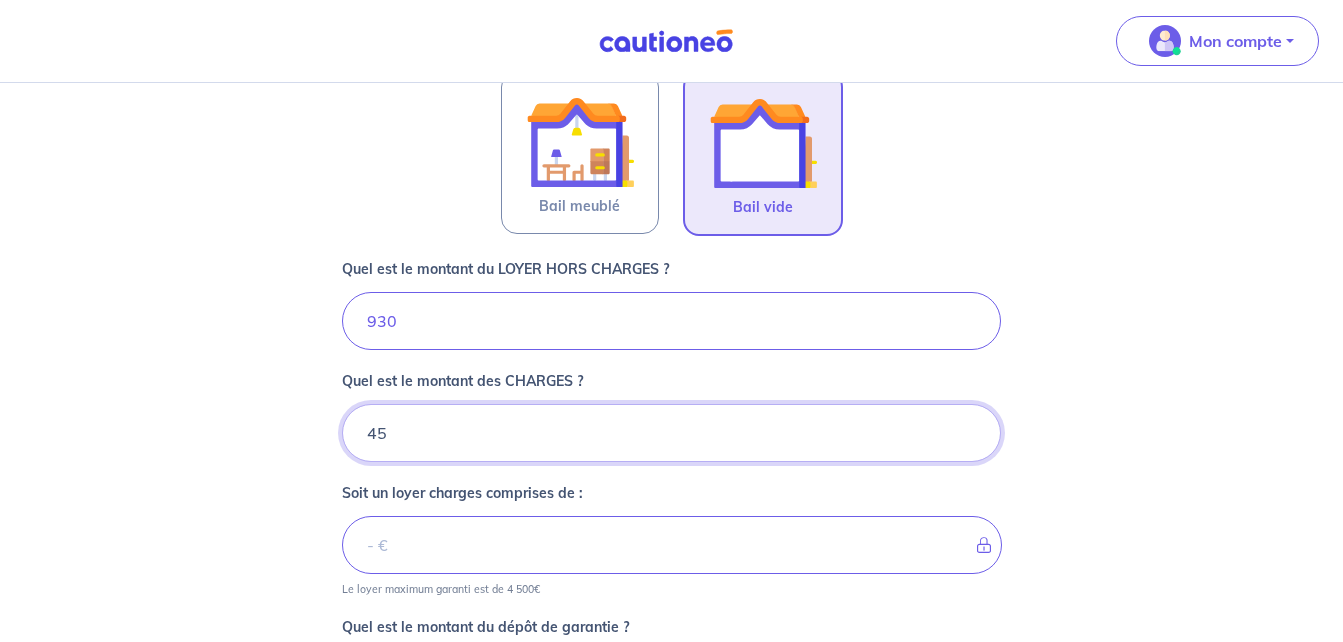 type on "45" 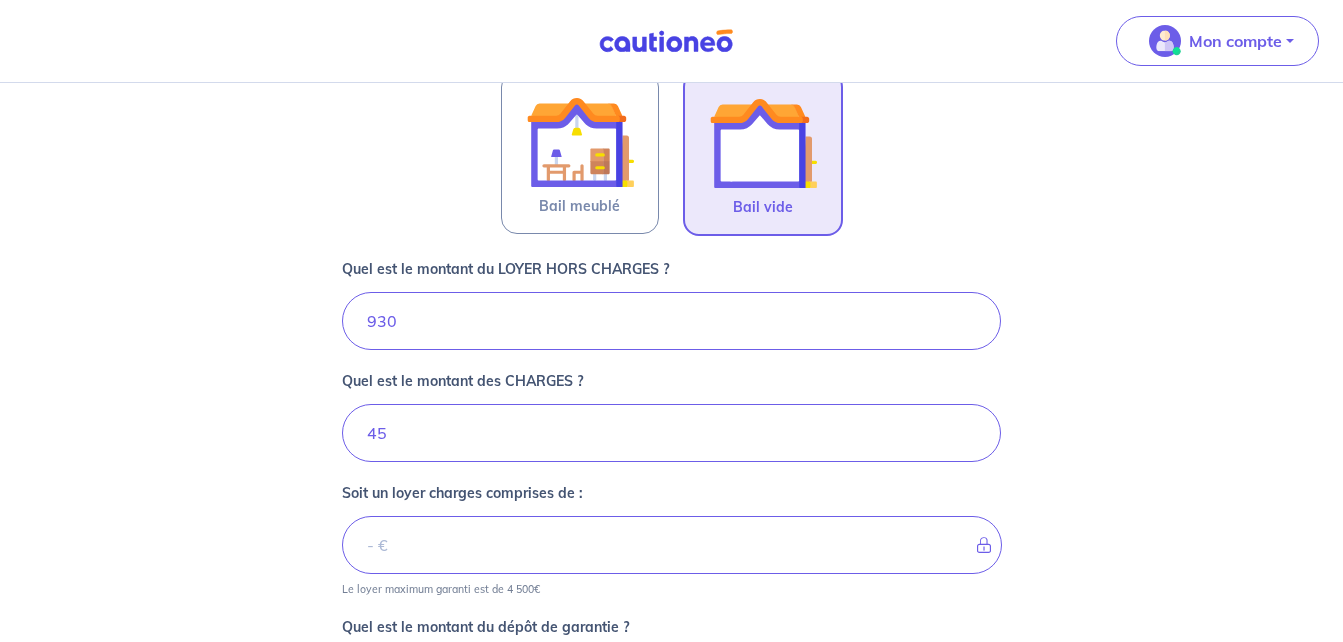scroll, scrollTop: 854, scrollLeft: 0, axis: vertical 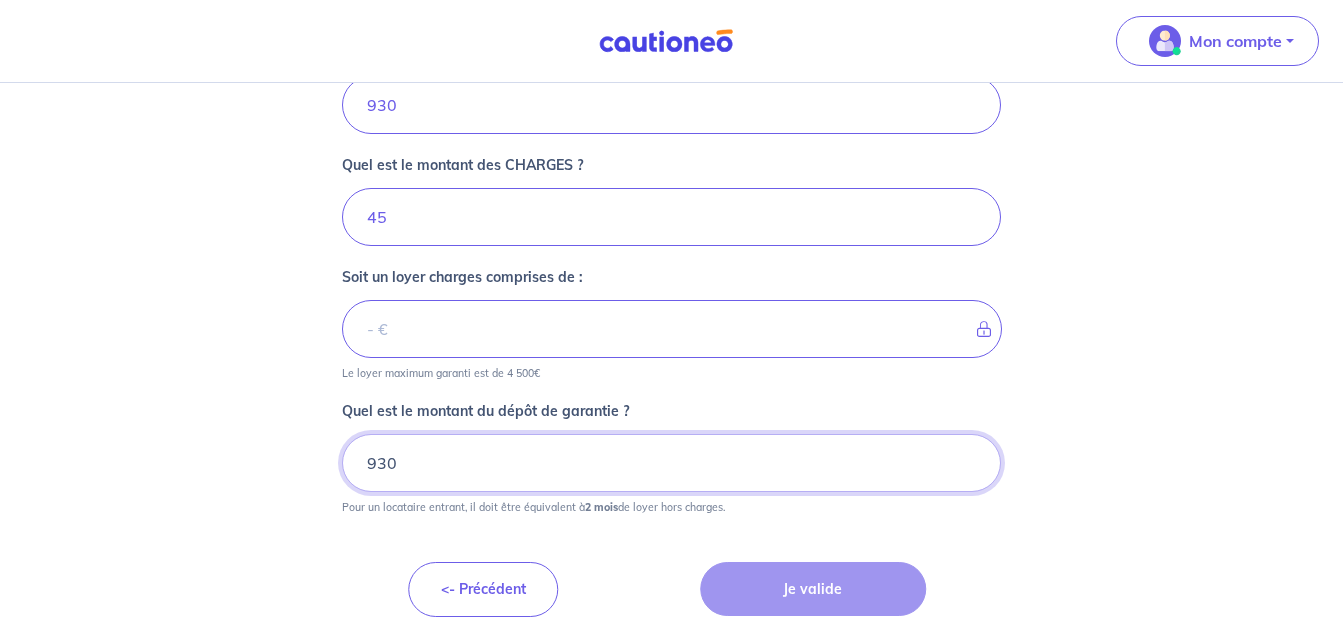 type on "930" 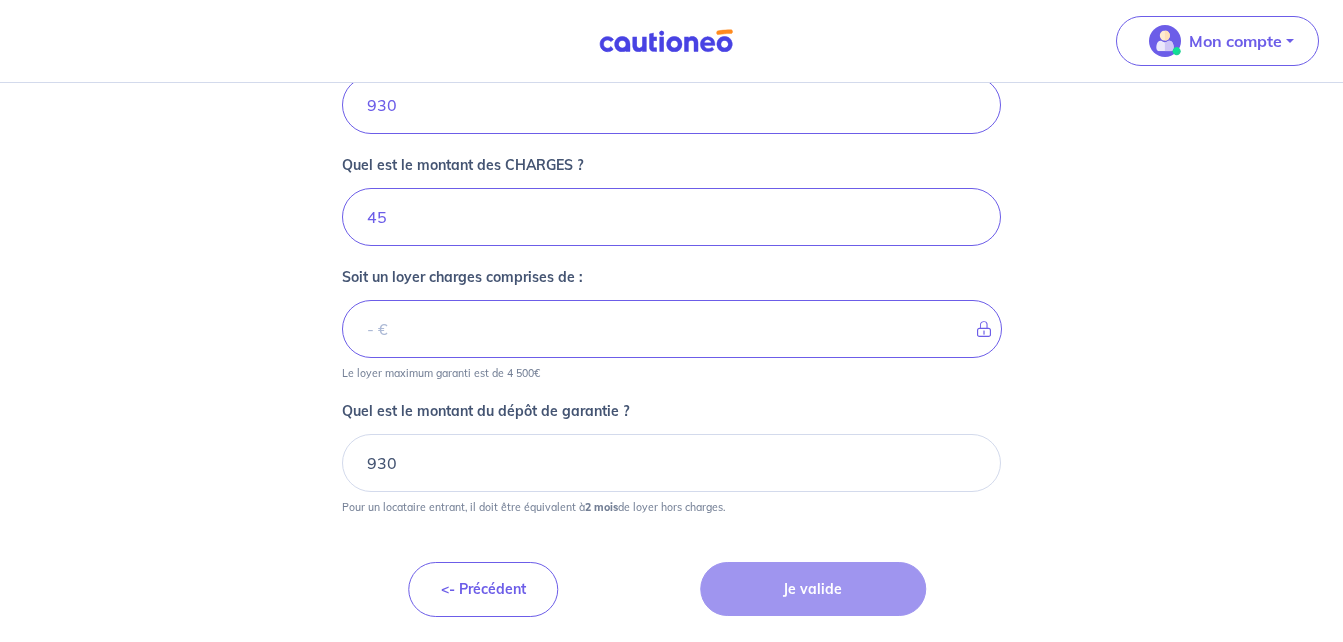 type 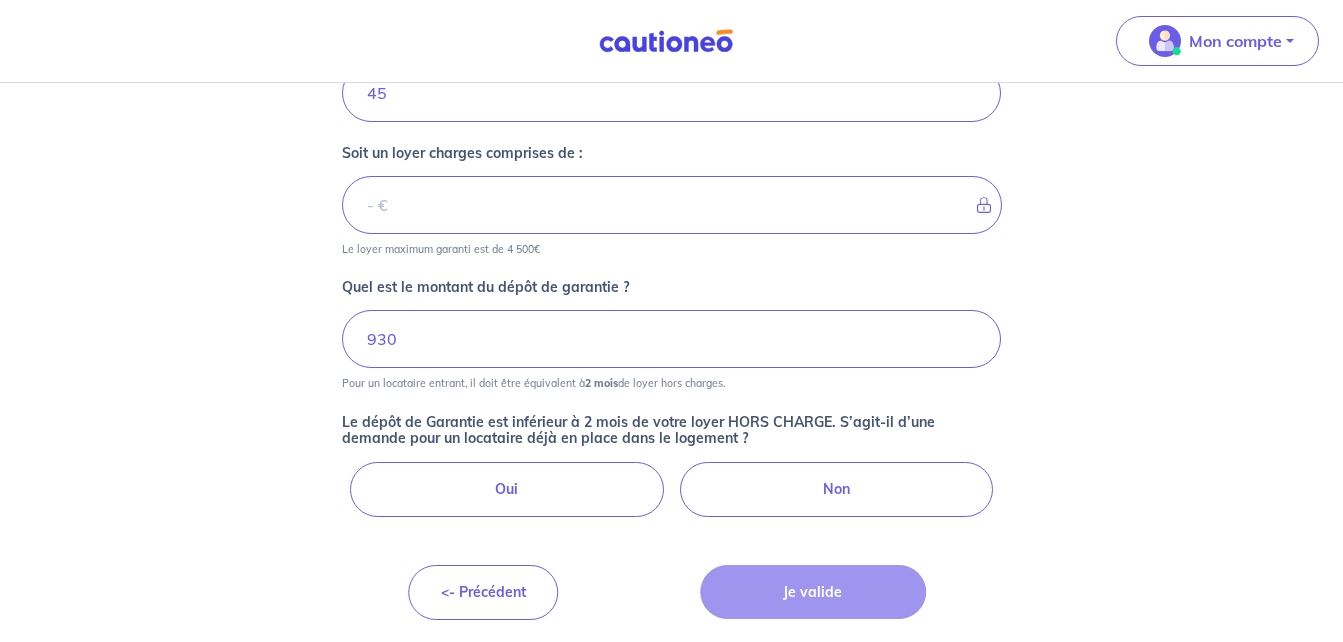 scroll, scrollTop: 981, scrollLeft: 0, axis: vertical 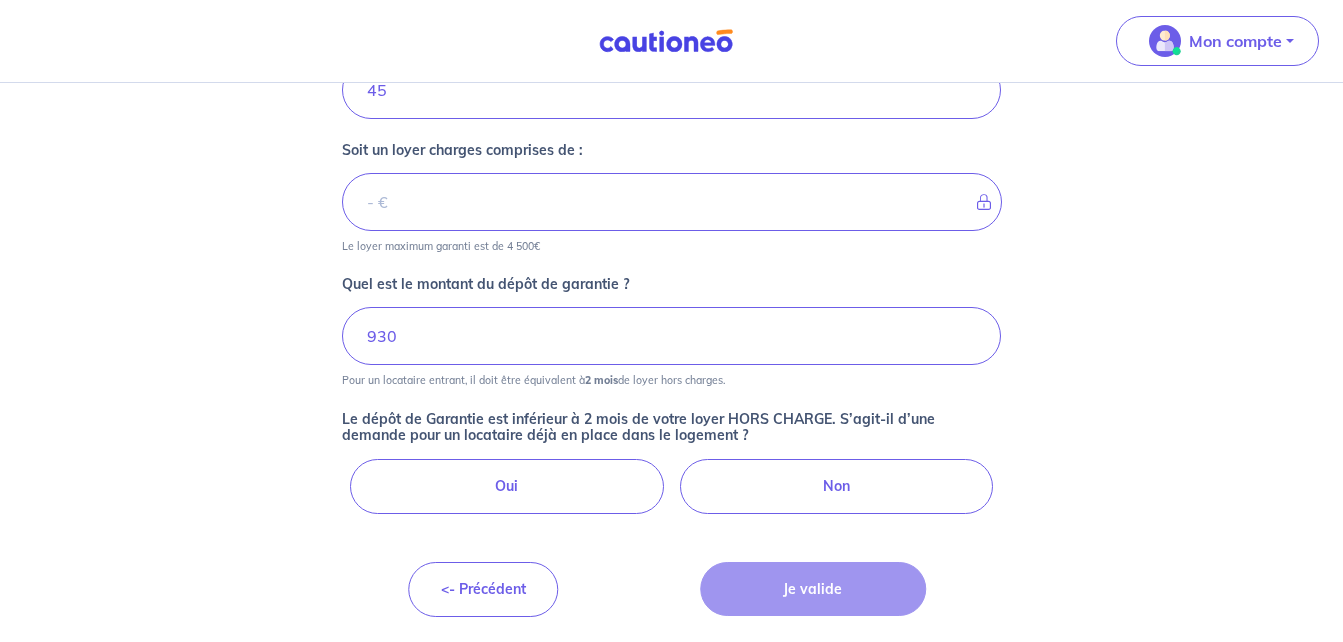 click on "Non" at bounding box center [837, 486] 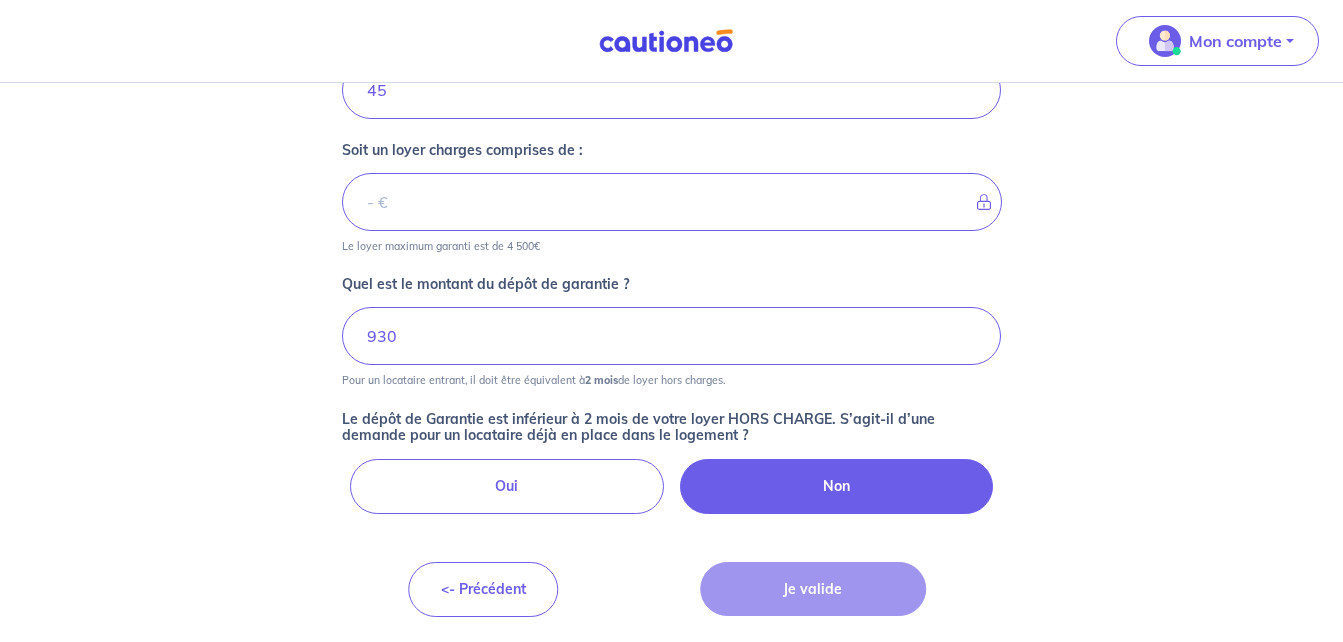 radio on "true" 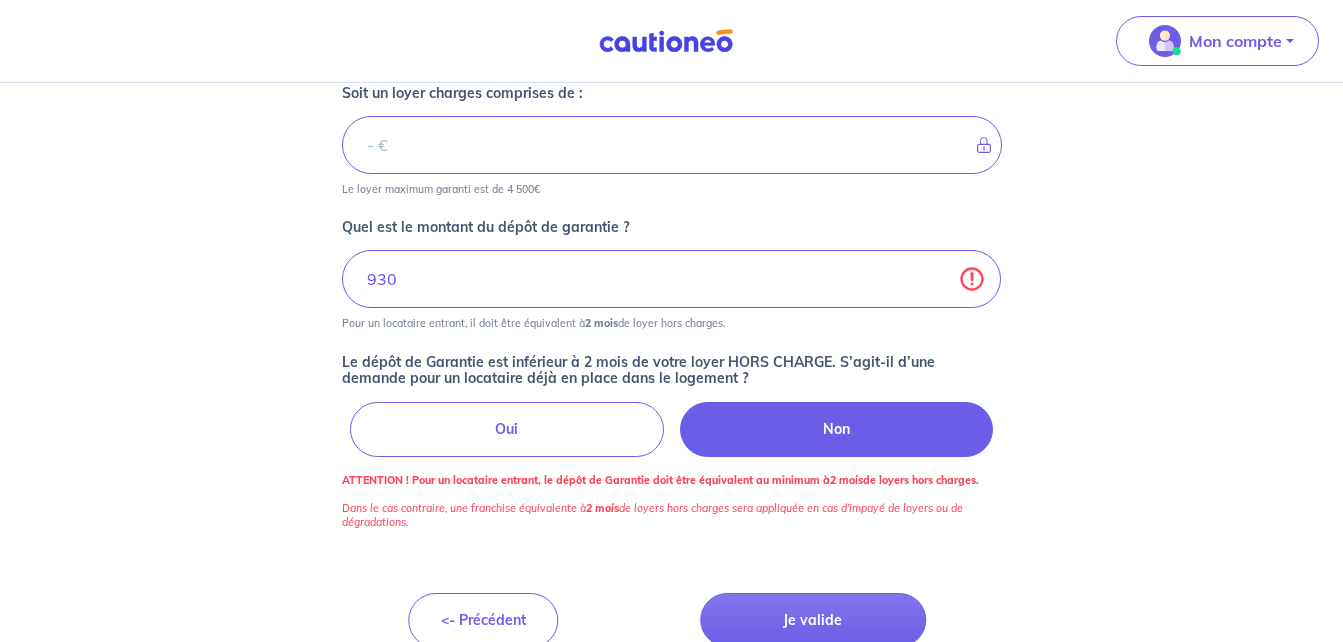 scroll, scrollTop: 1069, scrollLeft: 0, axis: vertical 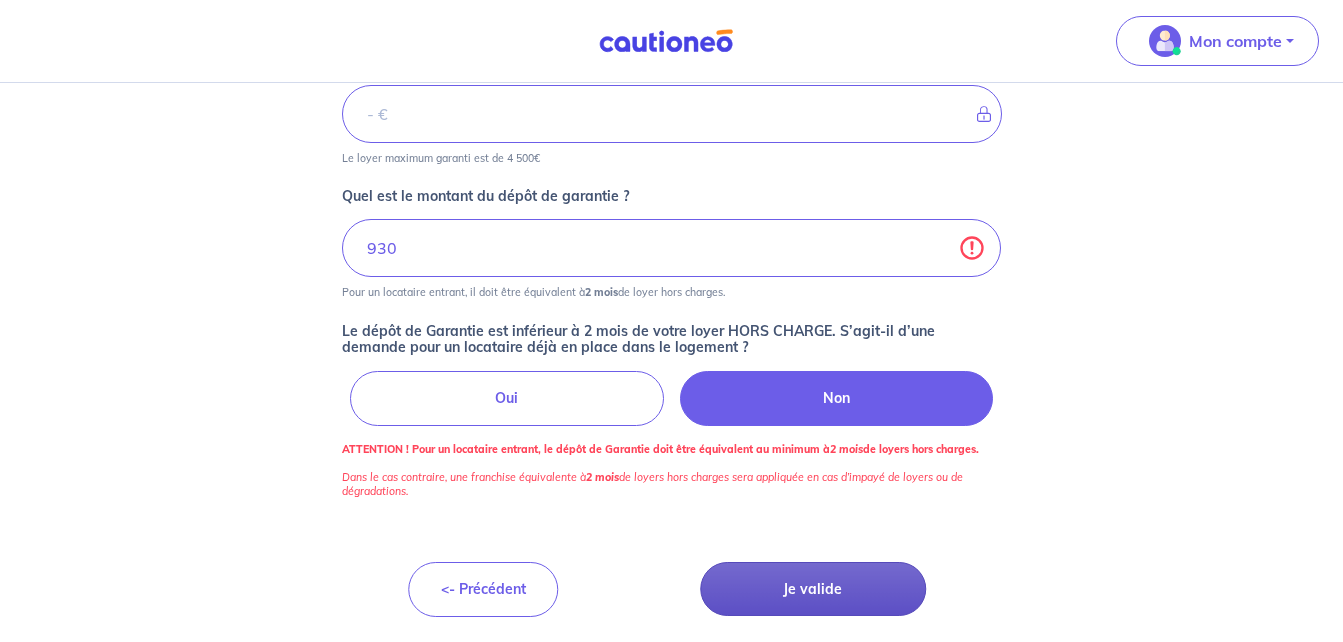 click on "Je valide" at bounding box center (813, 589) 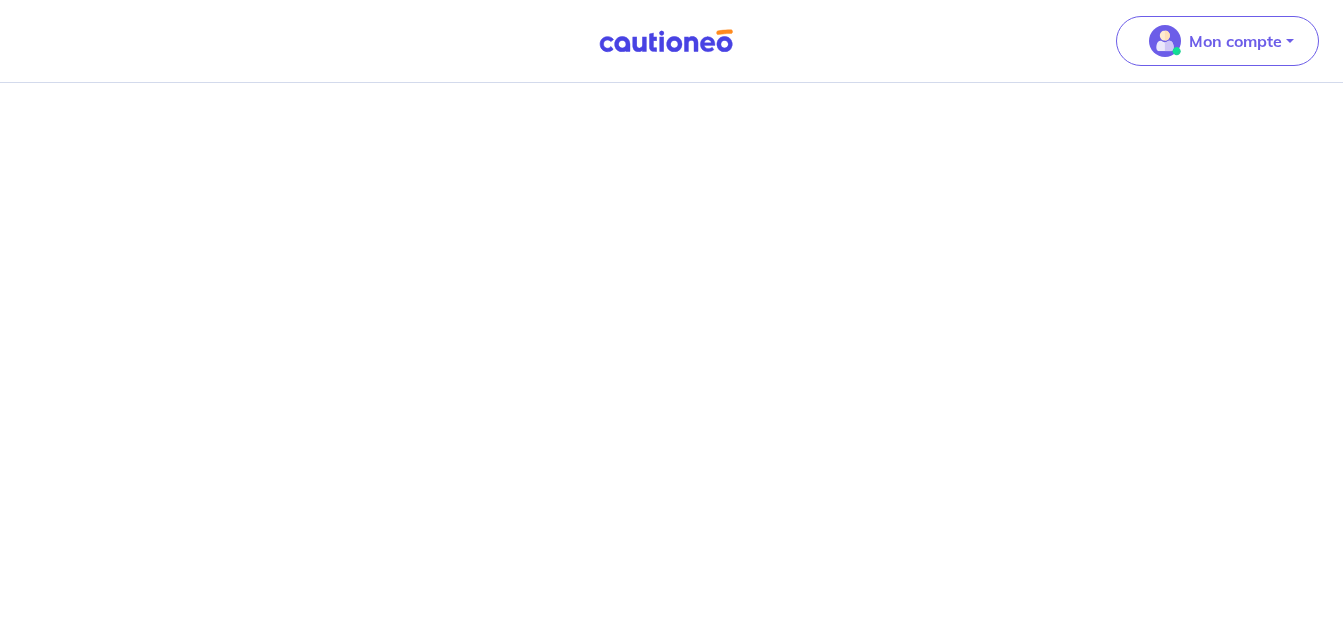 scroll, scrollTop: 0, scrollLeft: 0, axis: both 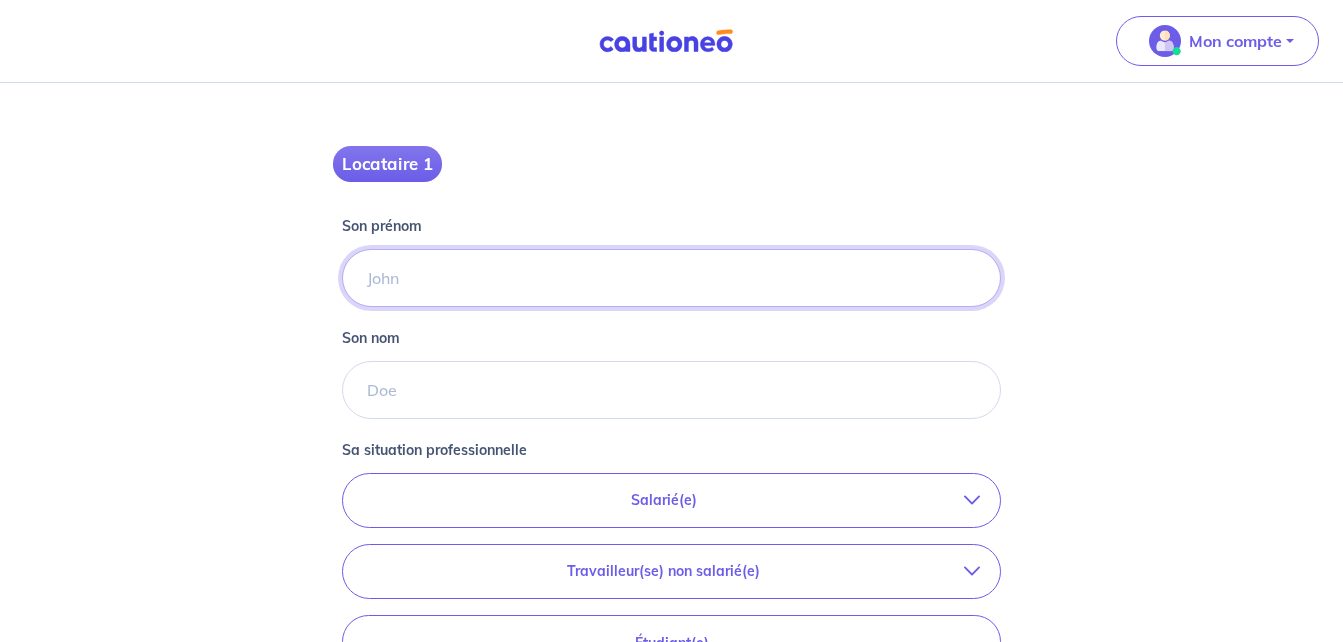 click on "Son prénom" at bounding box center [672, 278] 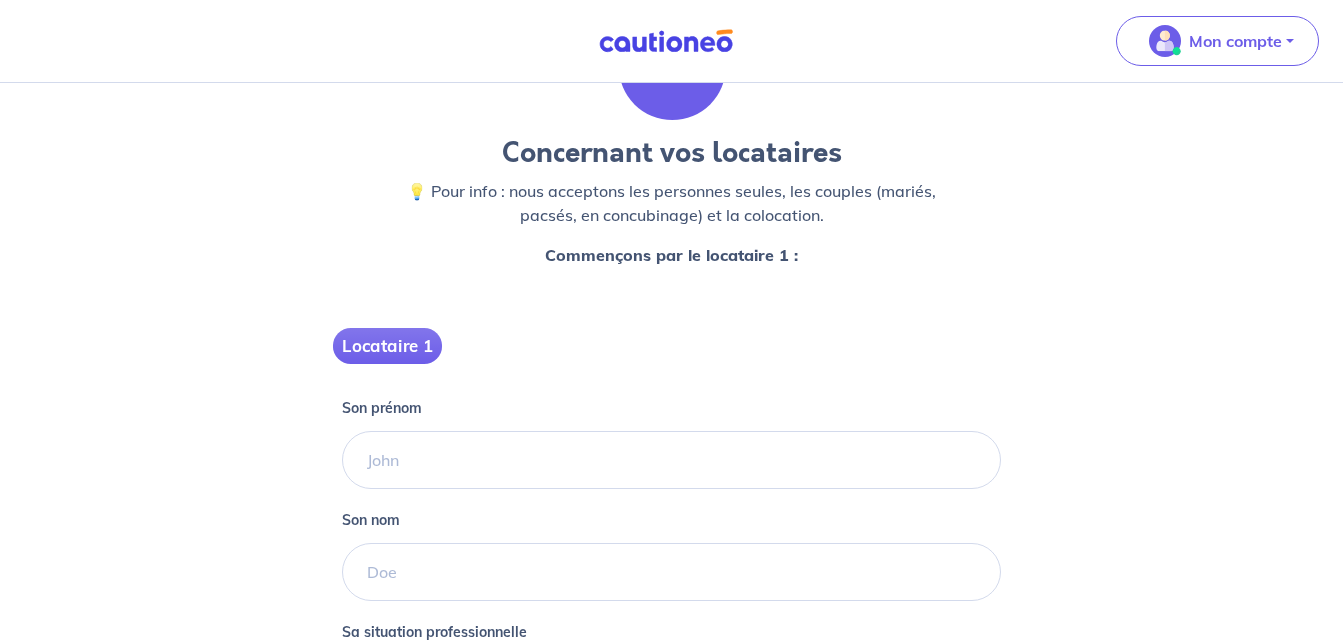 scroll, scrollTop: 100, scrollLeft: 0, axis: vertical 